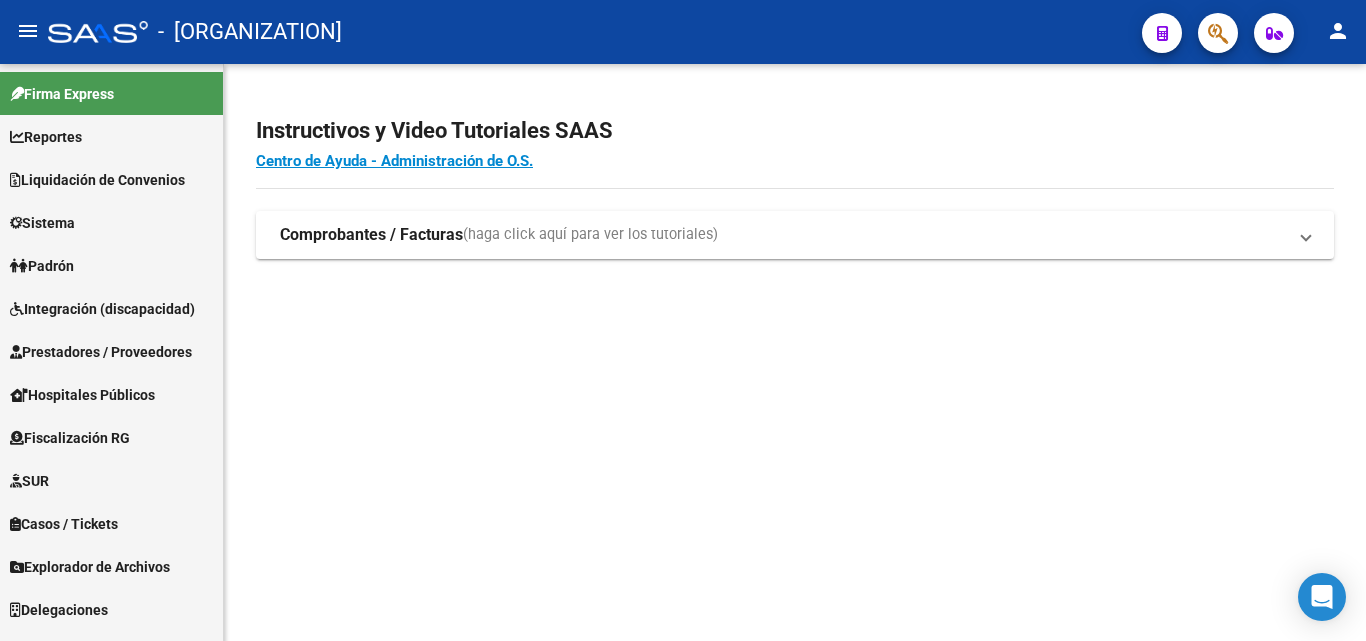 scroll, scrollTop: 0, scrollLeft: 0, axis: both 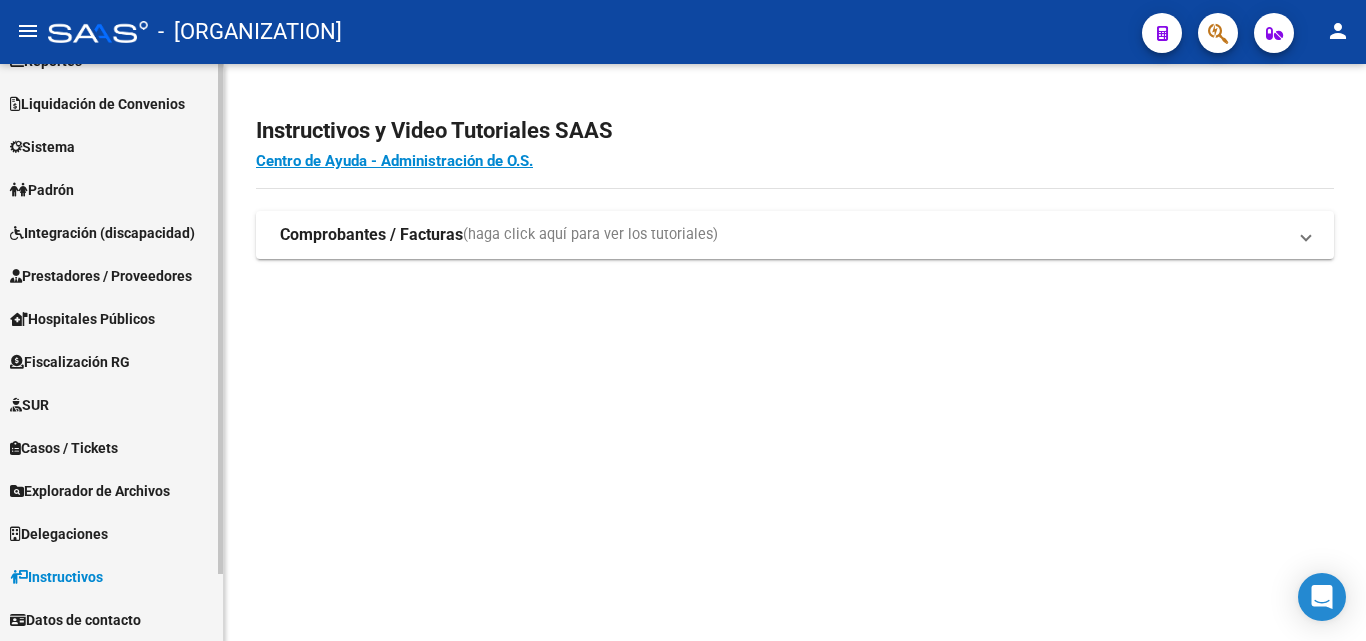 click on "Padrón" at bounding box center (111, 189) 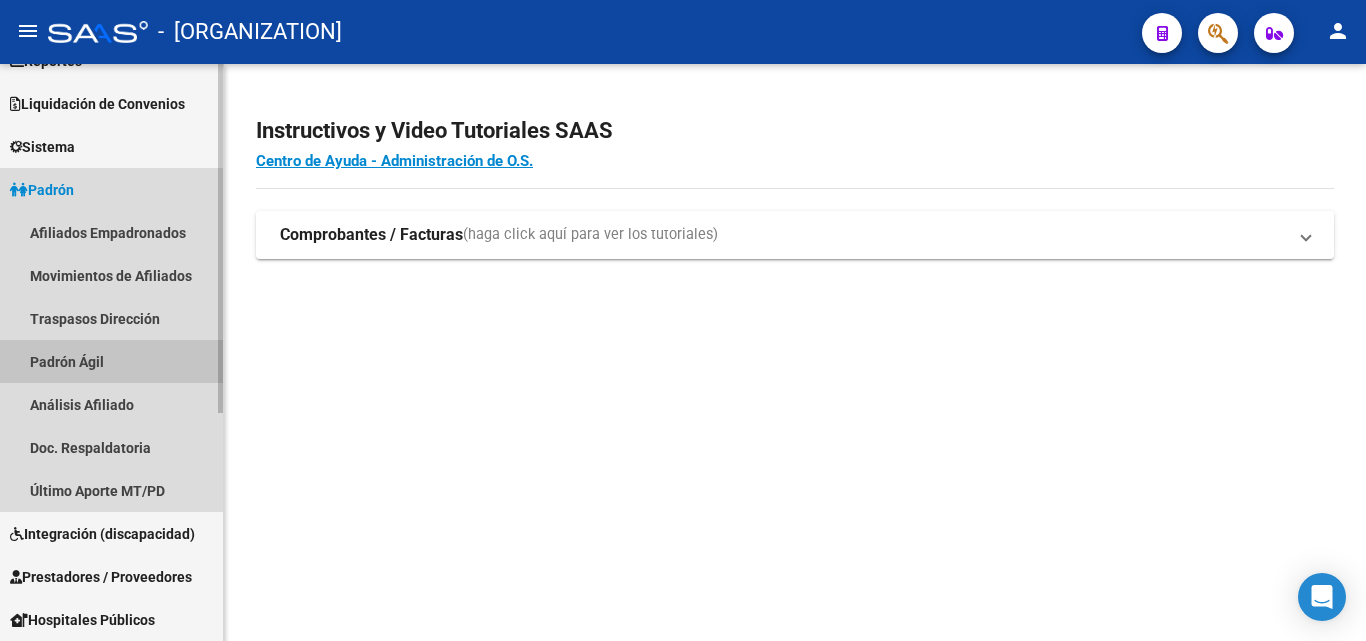 click on "Padrón Ágil" at bounding box center (111, 361) 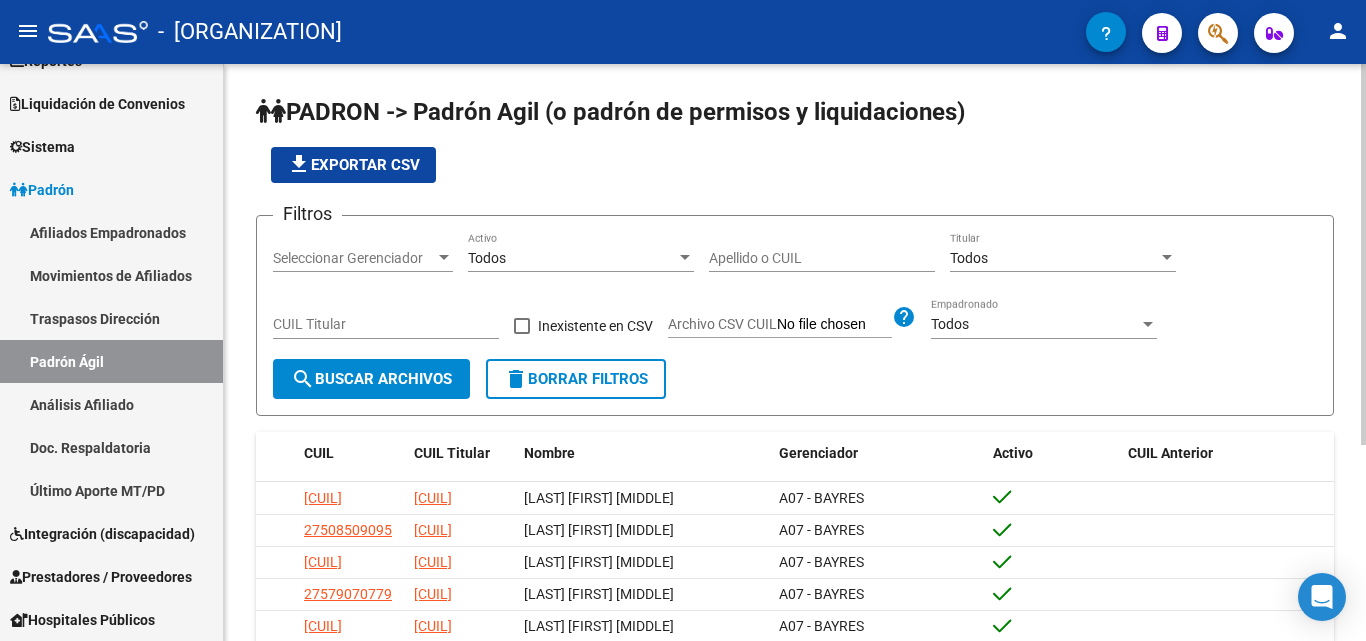 click on "Apellido o CUIL" at bounding box center [822, 258] 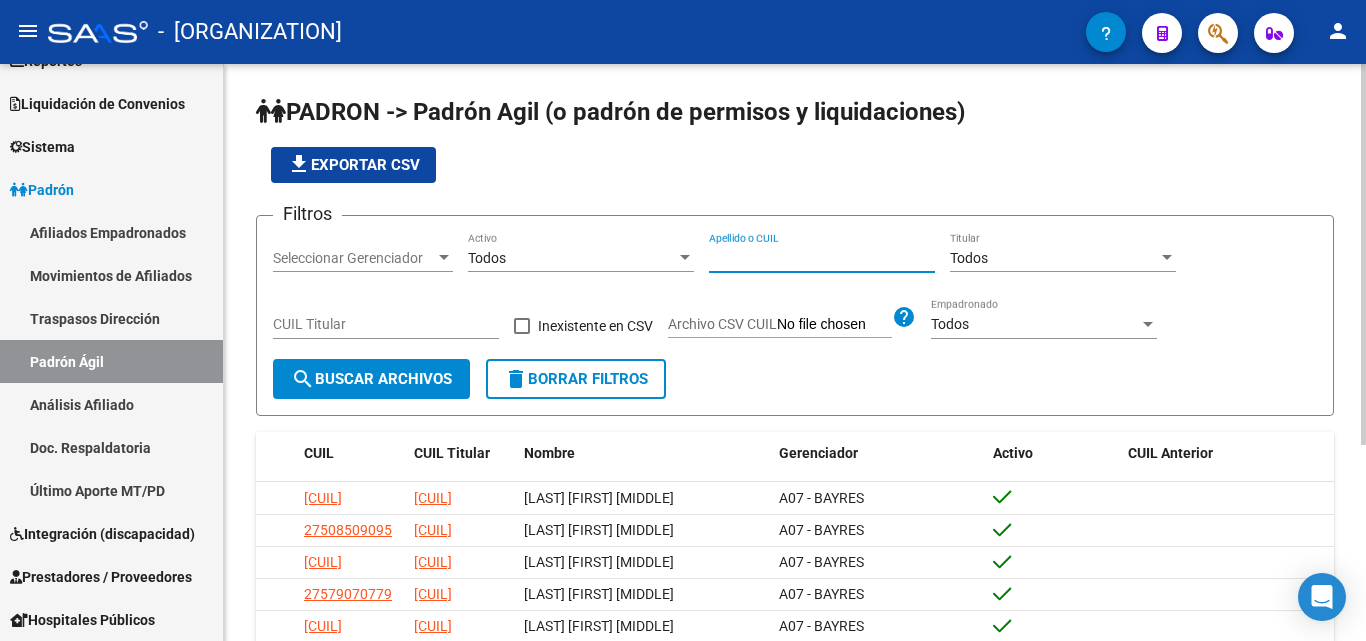 paste on "[CUIL]" 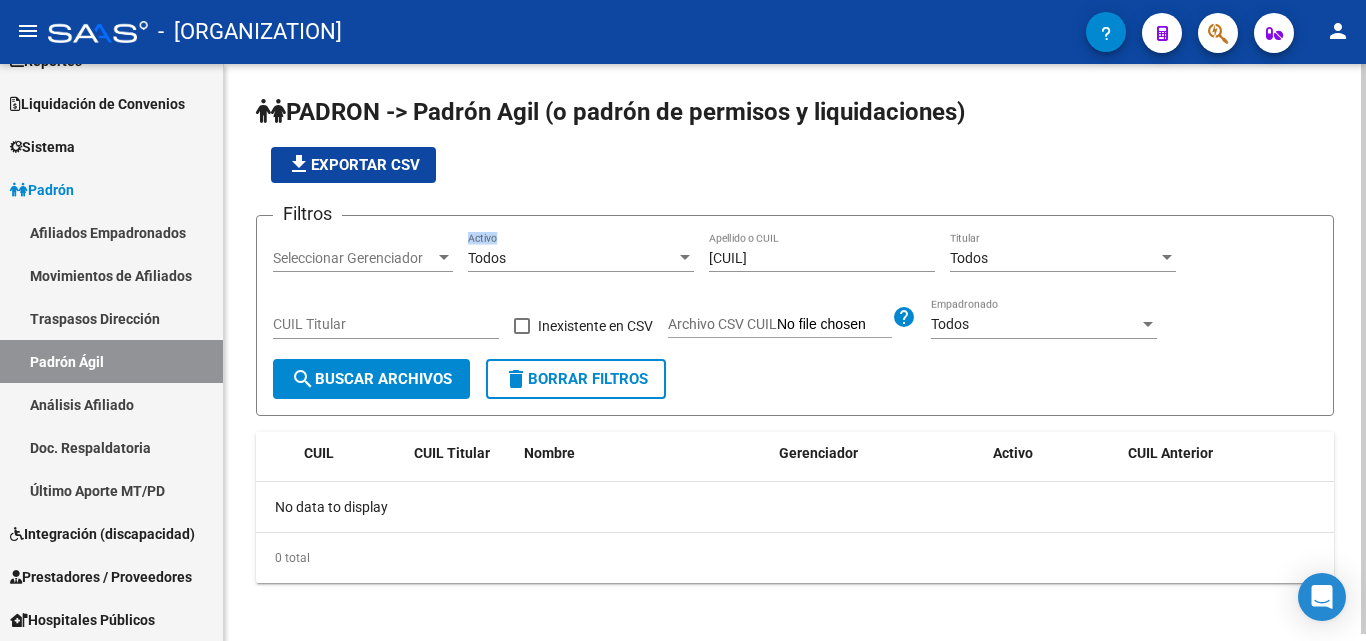 drag, startPoint x: 809, startPoint y: 248, endPoint x: 571, endPoint y: 257, distance: 238.1701 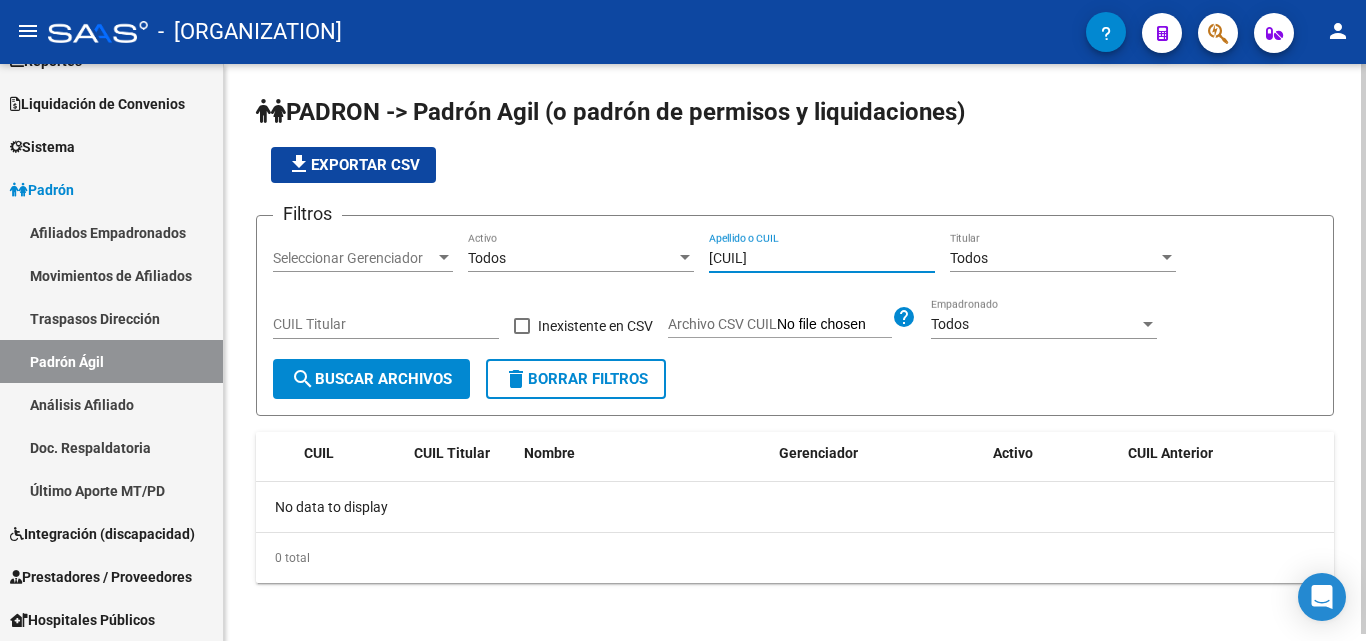 drag, startPoint x: 802, startPoint y: 271, endPoint x: 789, endPoint y: 260, distance: 17.029387 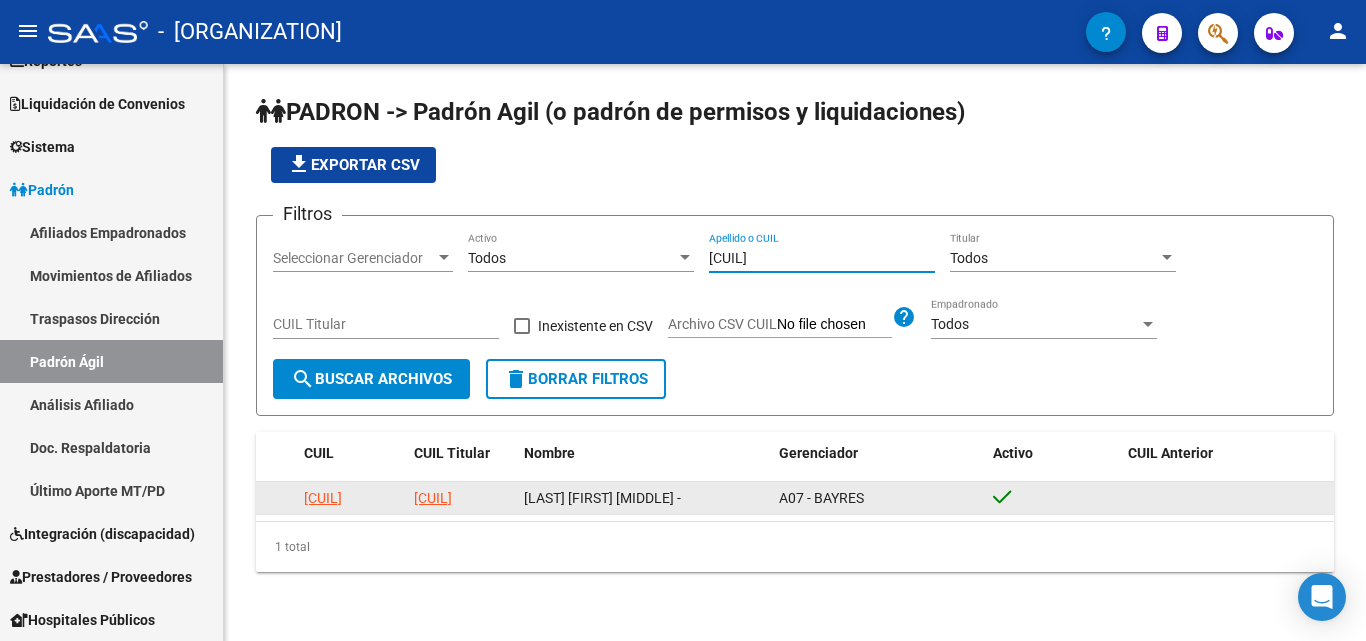 type on "[CUIL]" 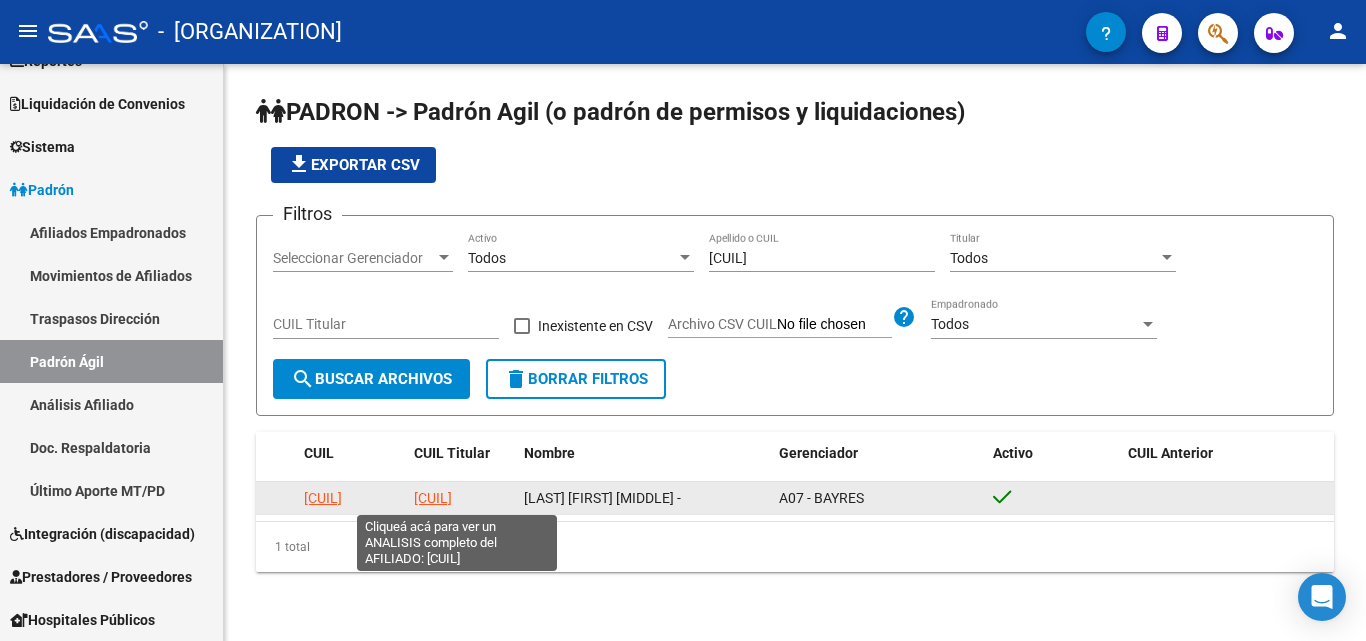 click on "[CUIL]" 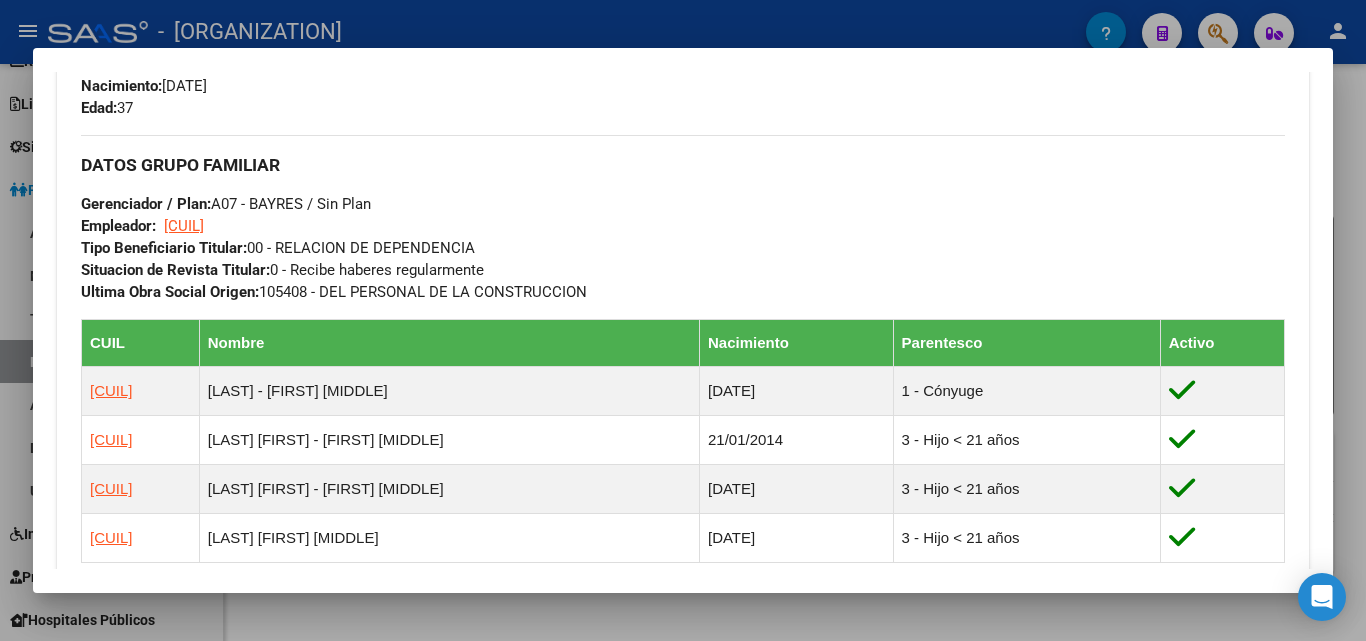 scroll, scrollTop: 933, scrollLeft: 0, axis: vertical 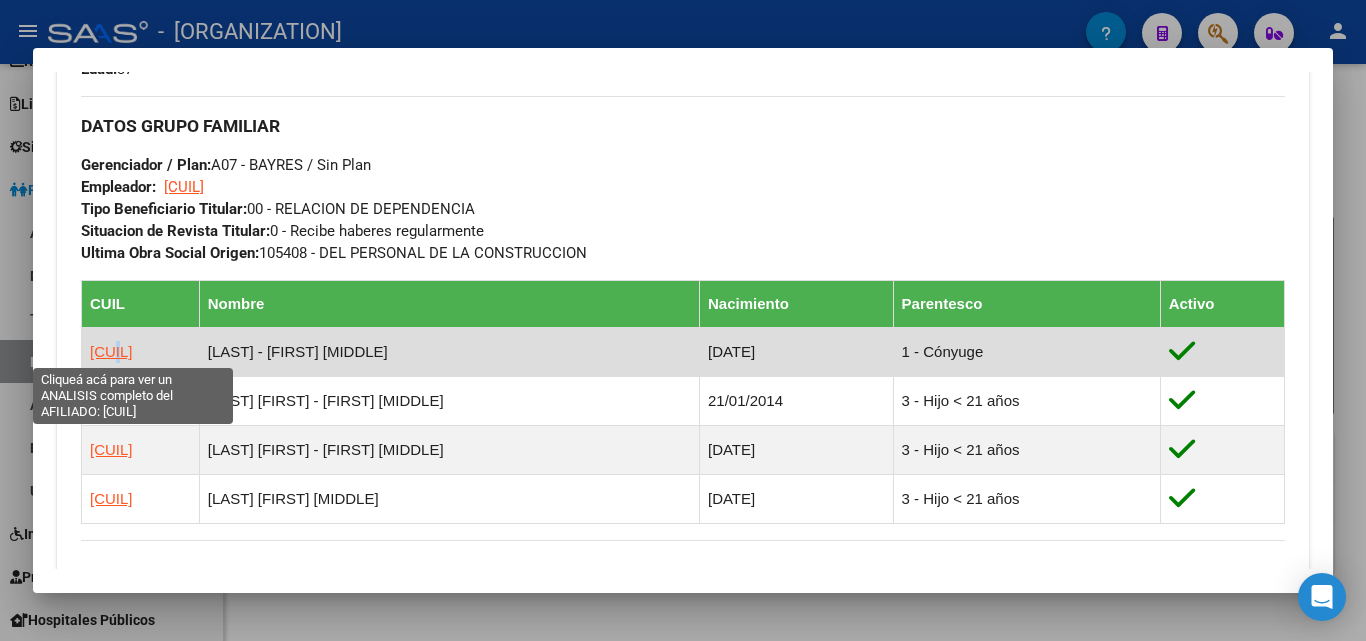 click on "[CUIL]" at bounding box center (111, 351) 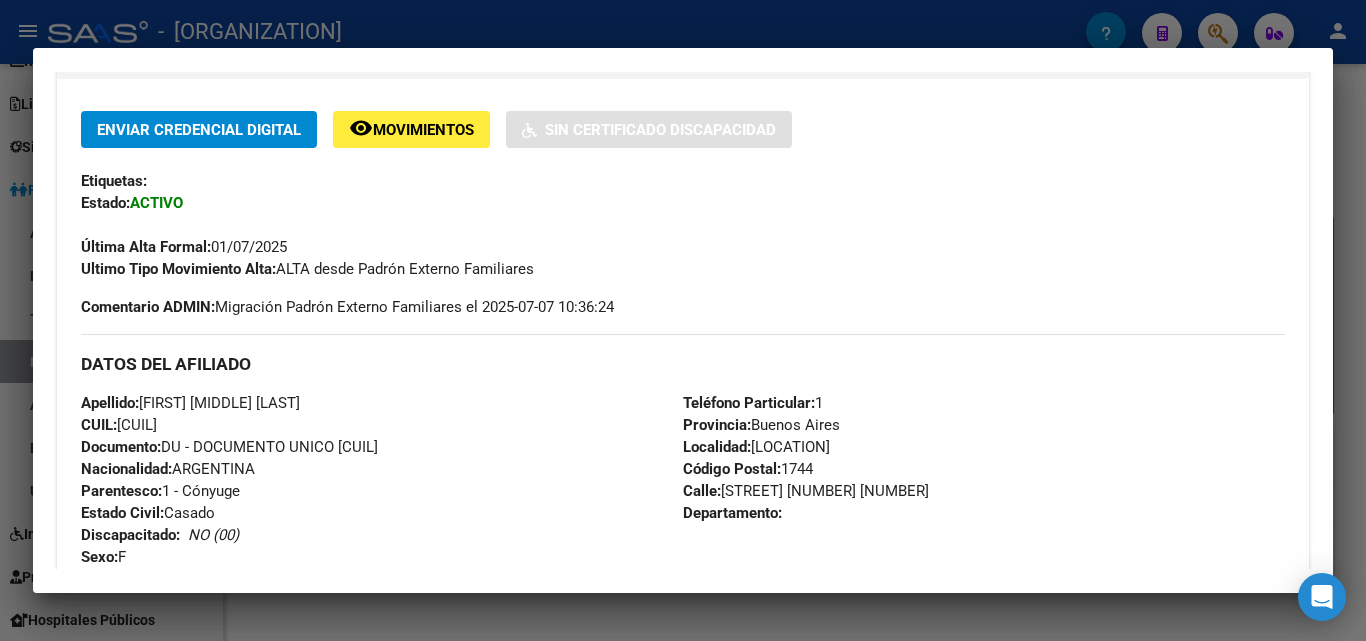 scroll, scrollTop: 533, scrollLeft: 0, axis: vertical 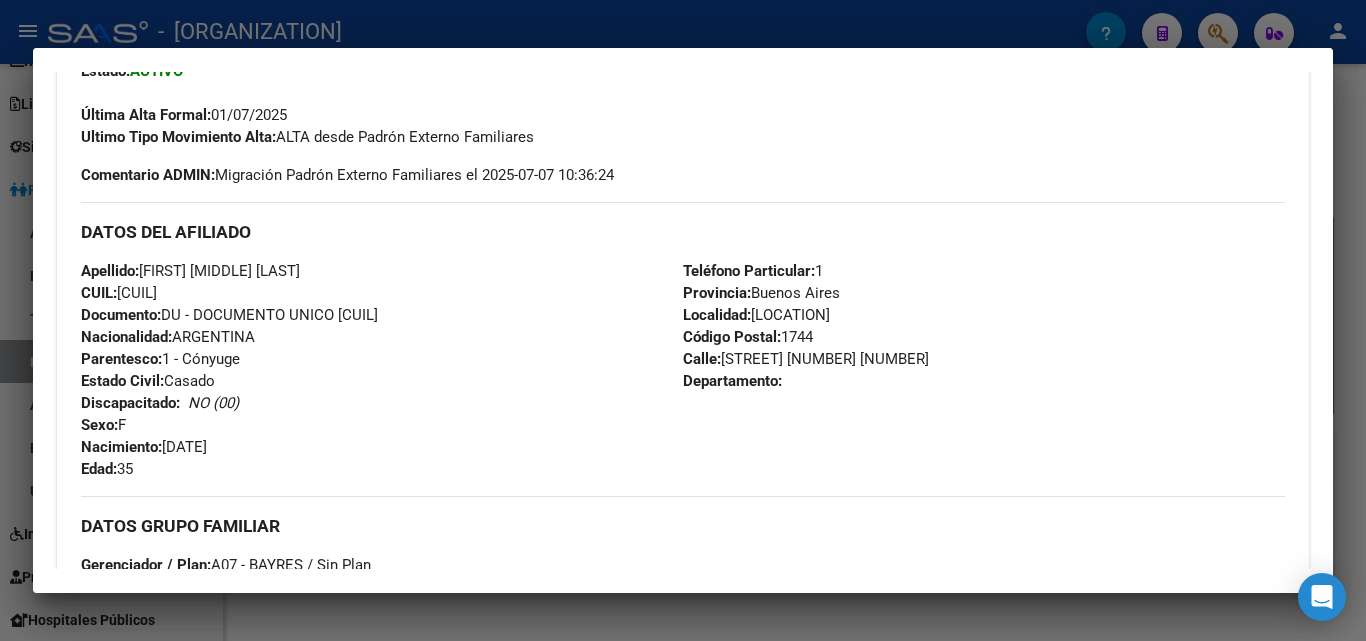 click on "CUIL:  [CUIL]" at bounding box center (119, 293) 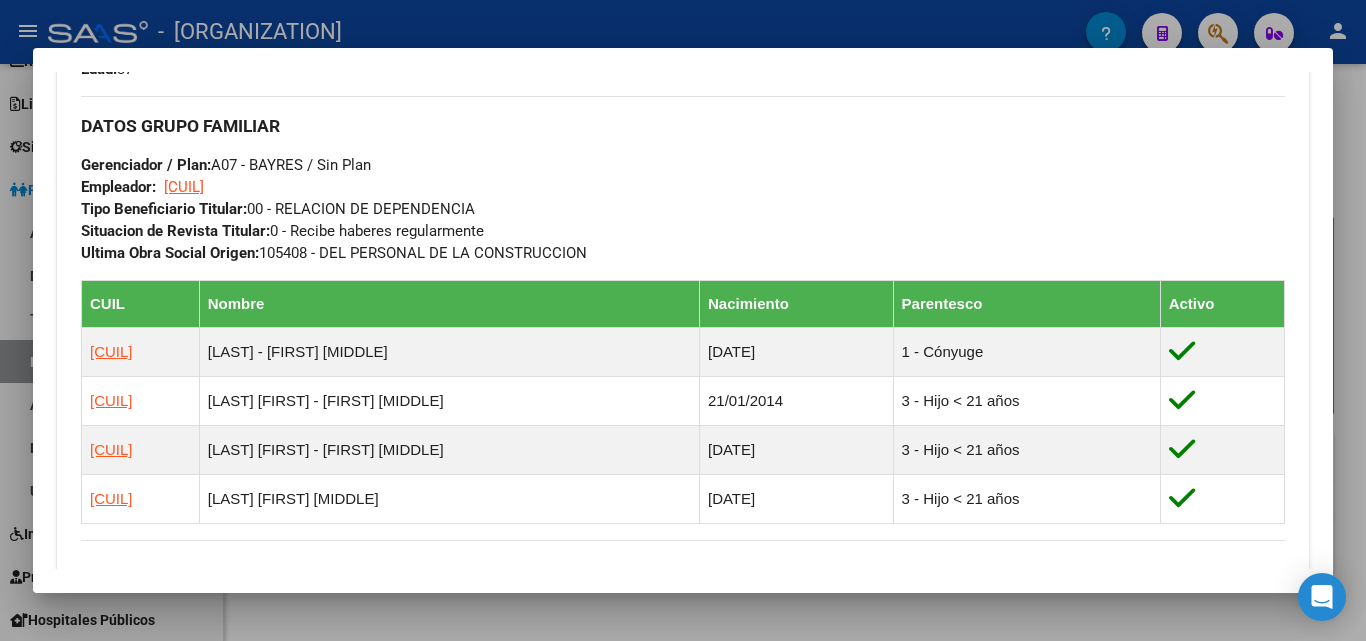 click at bounding box center (683, 320) 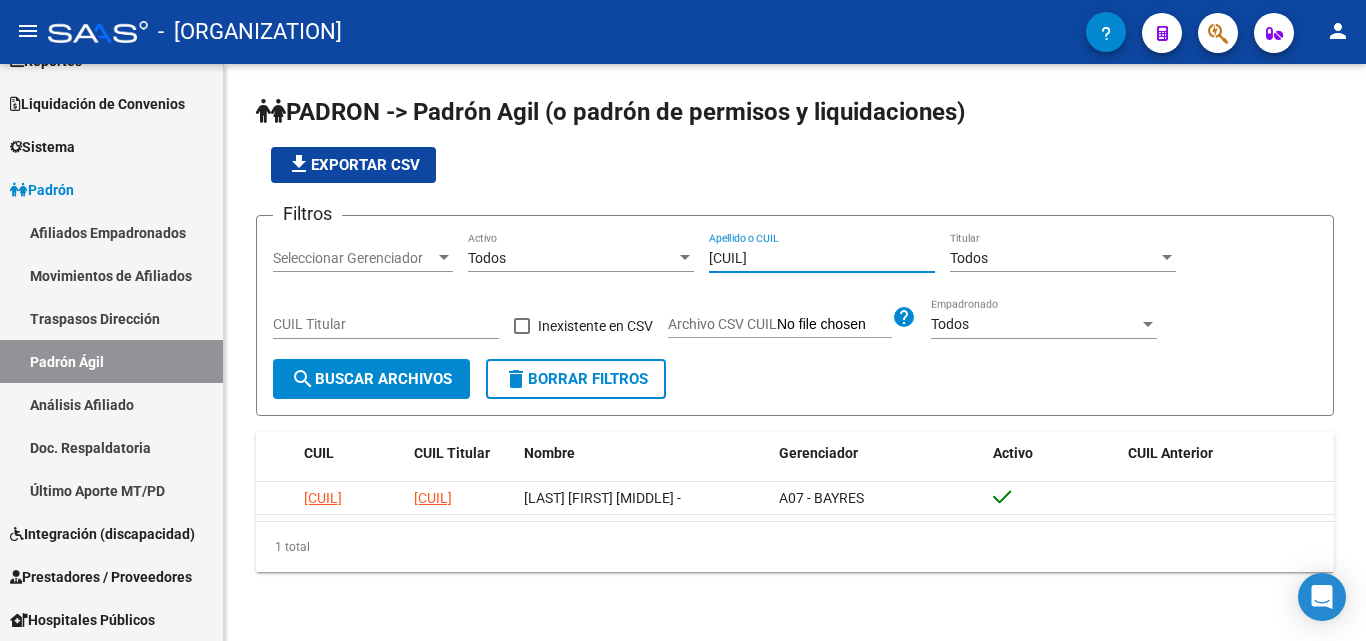 drag, startPoint x: 861, startPoint y: 257, endPoint x: 657, endPoint y: 317, distance: 212.64055 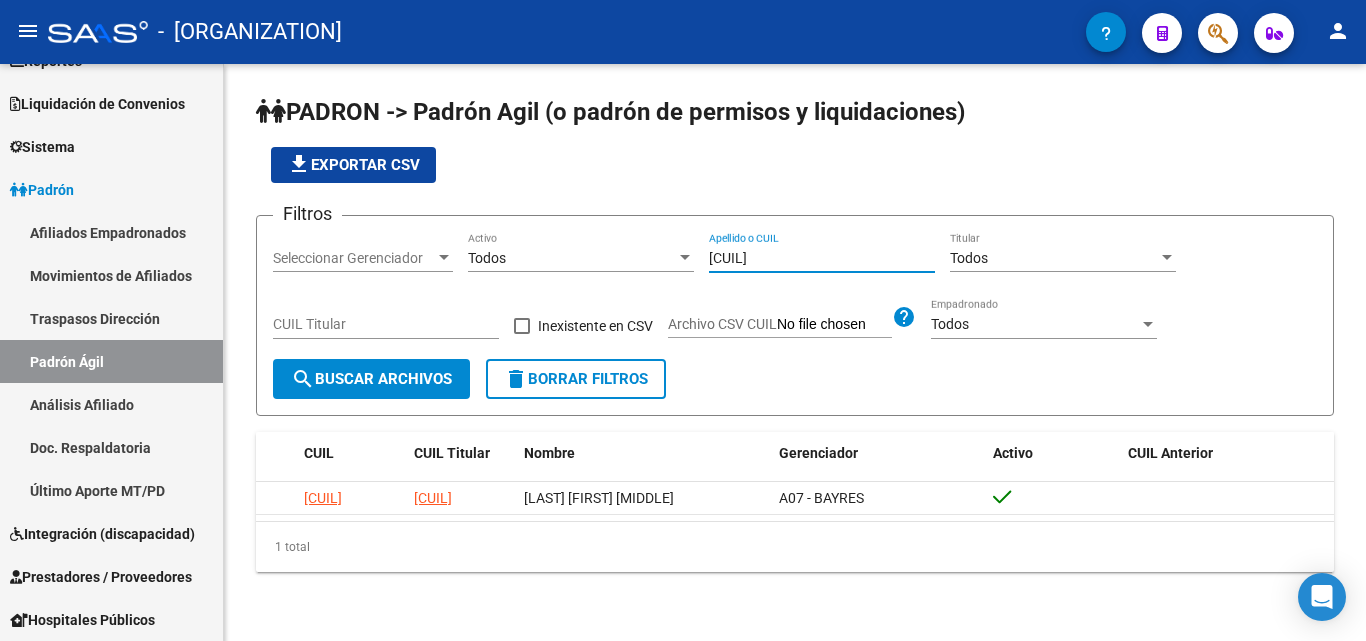 drag, startPoint x: 807, startPoint y: 260, endPoint x: 645, endPoint y: 260, distance: 162 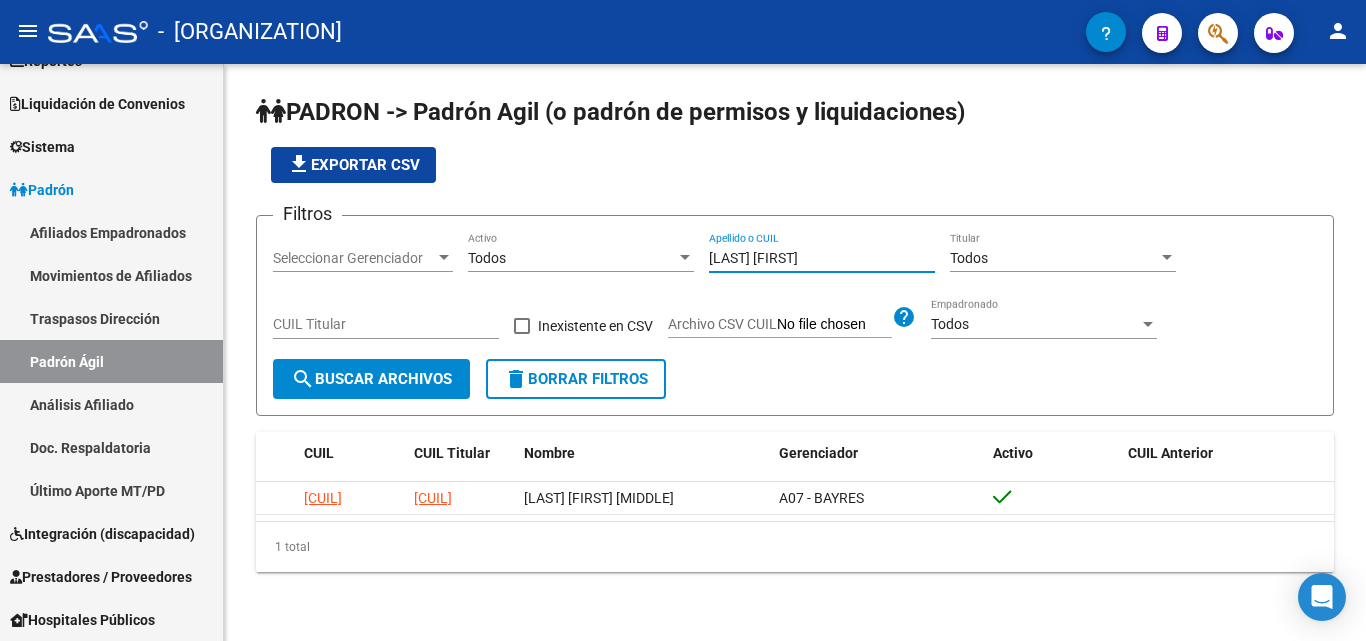 type on "[LAST] [FIRST]" 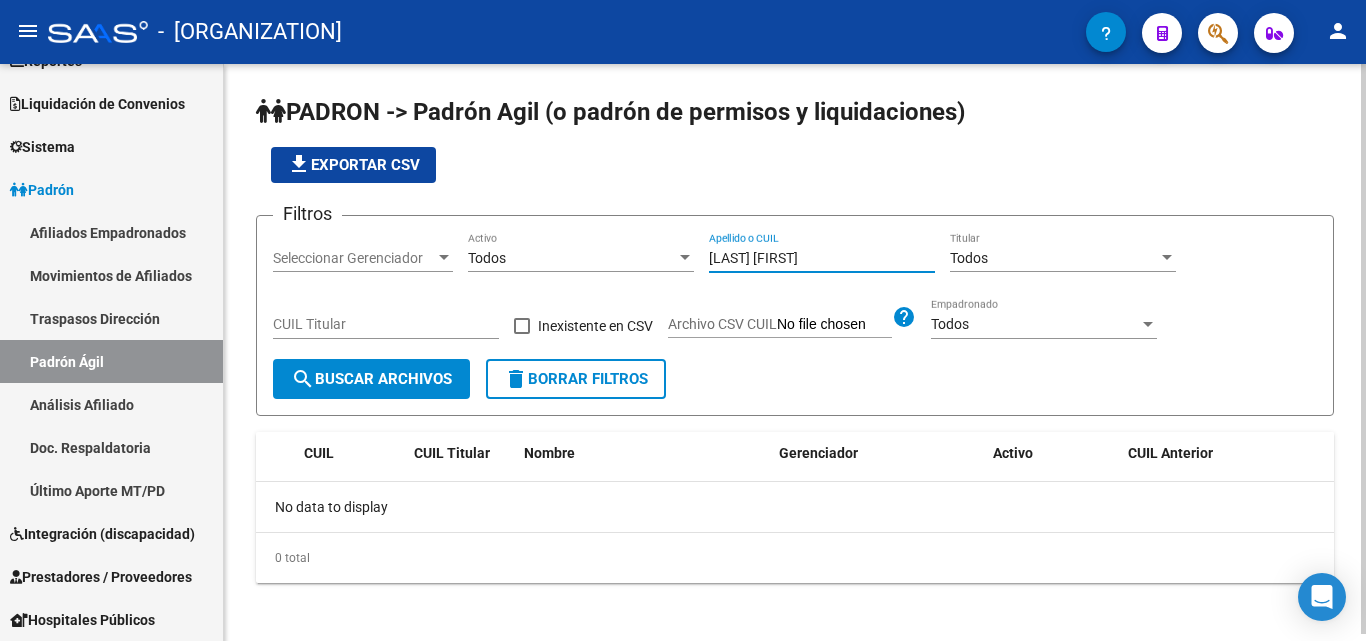 drag, startPoint x: 830, startPoint y: 253, endPoint x: 701, endPoint y: 253, distance: 129 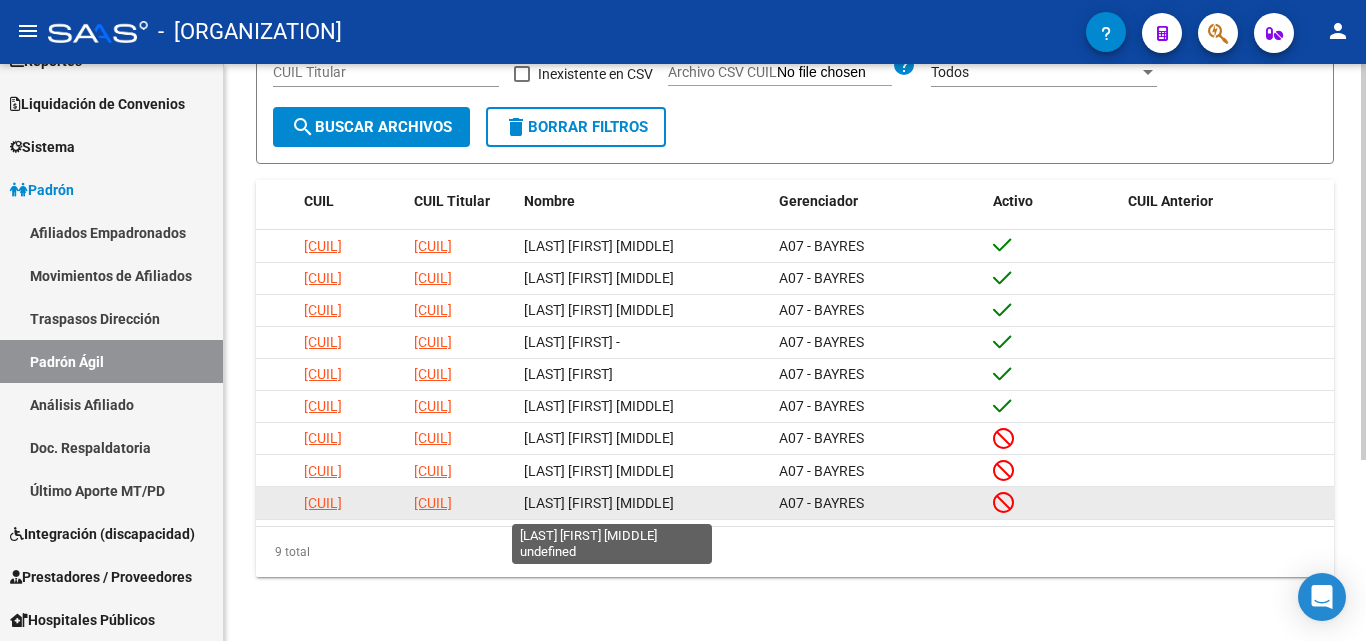 scroll, scrollTop: 263, scrollLeft: 0, axis: vertical 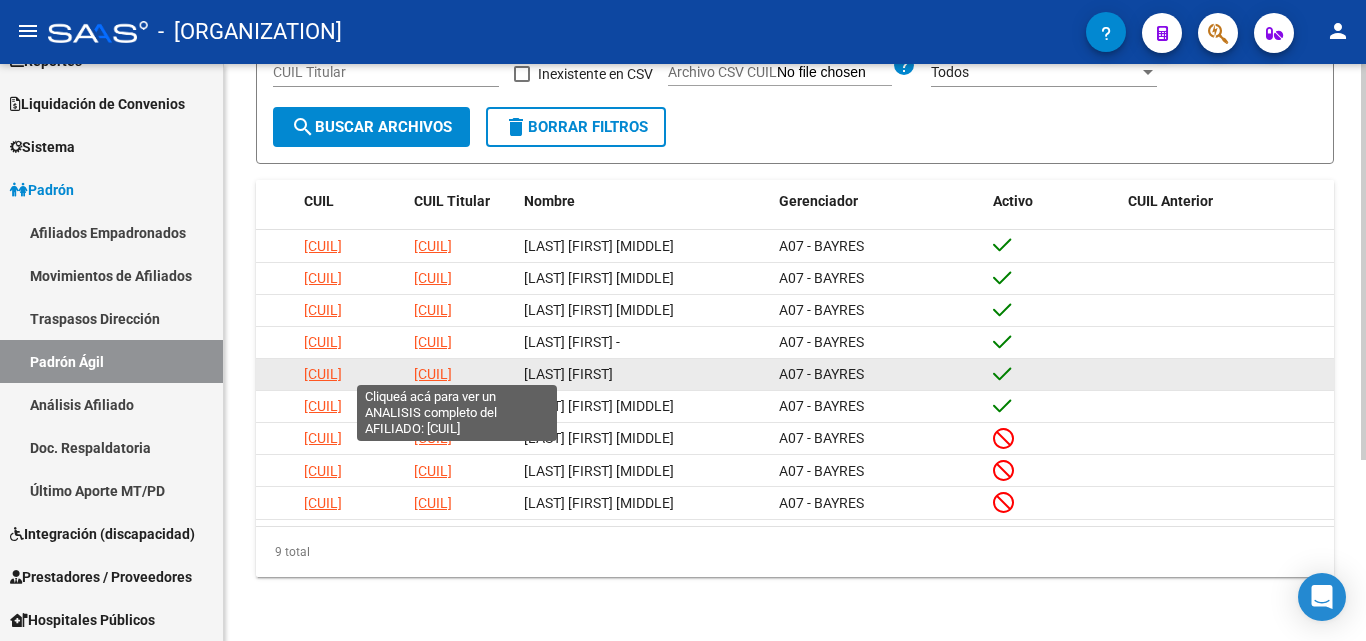 type on "[LAST]" 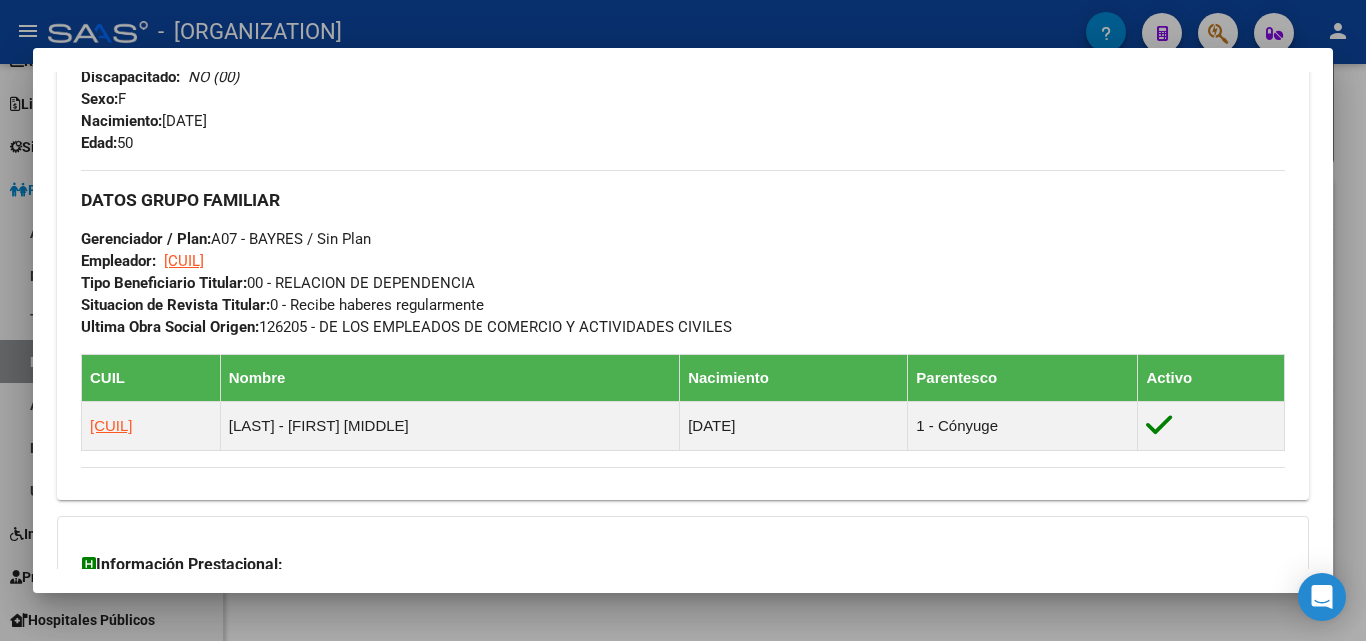 scroll, scrollTop: 898, scrollLeft: 0, axis: vertical 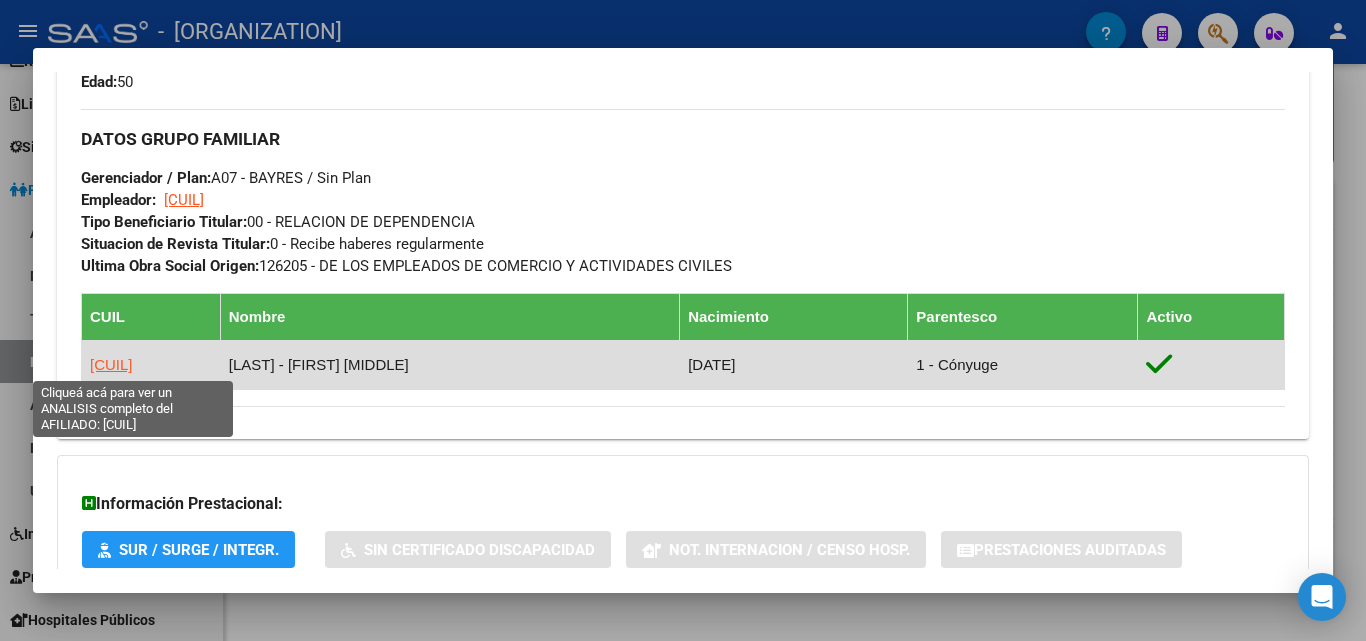 click on "[CUIL]" at bounding box center [111, 364] 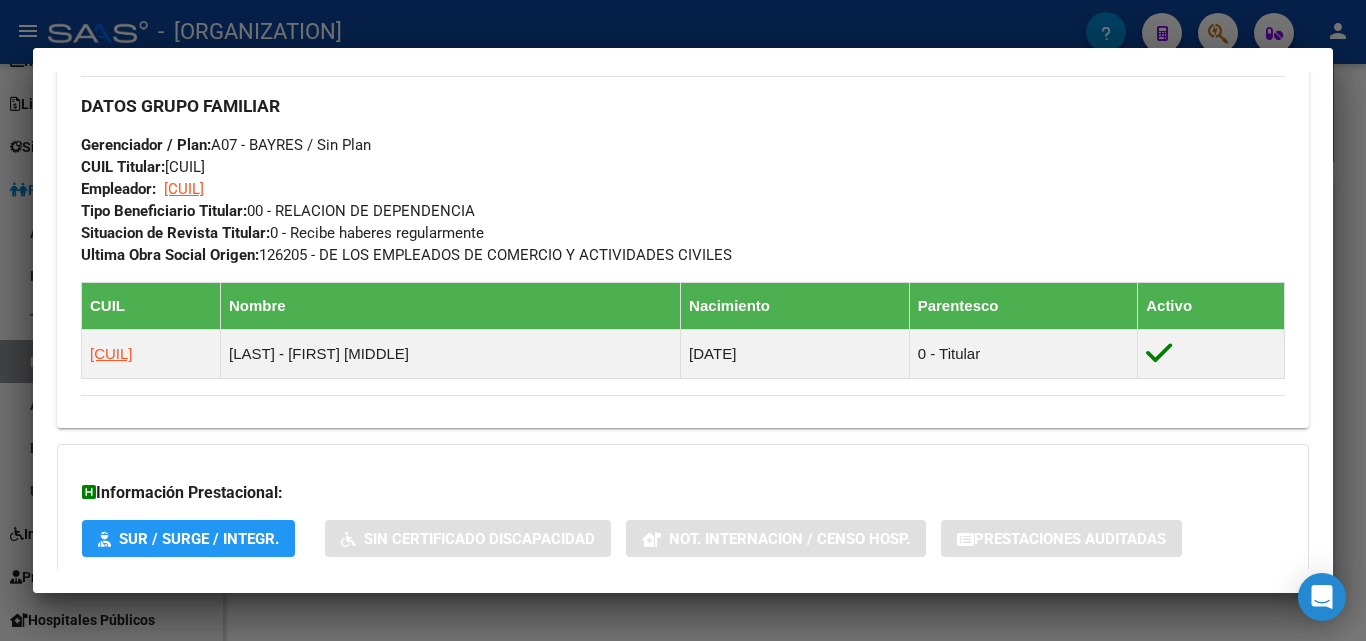scroll, scrollTop: 552, scrollLeft: 0, axis: vertical 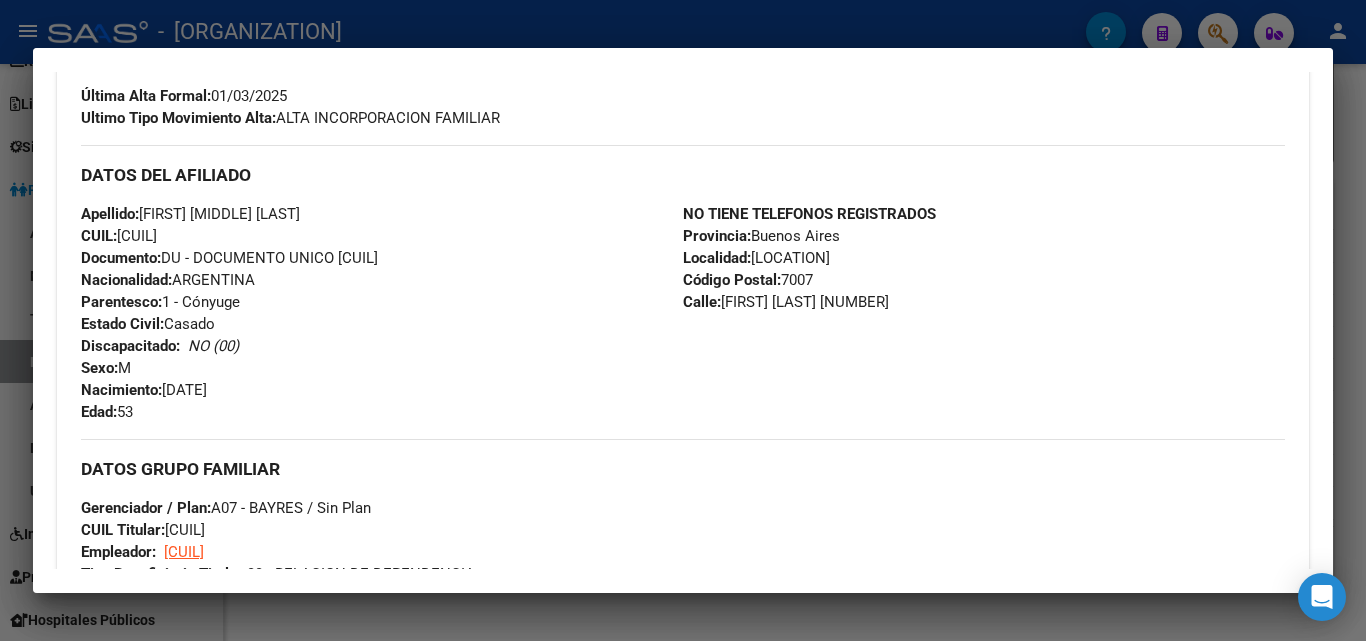 drag, startPoint x: 138, startPoint y: 238, endPoint x: 206, endPoint y: 238, distance: 68 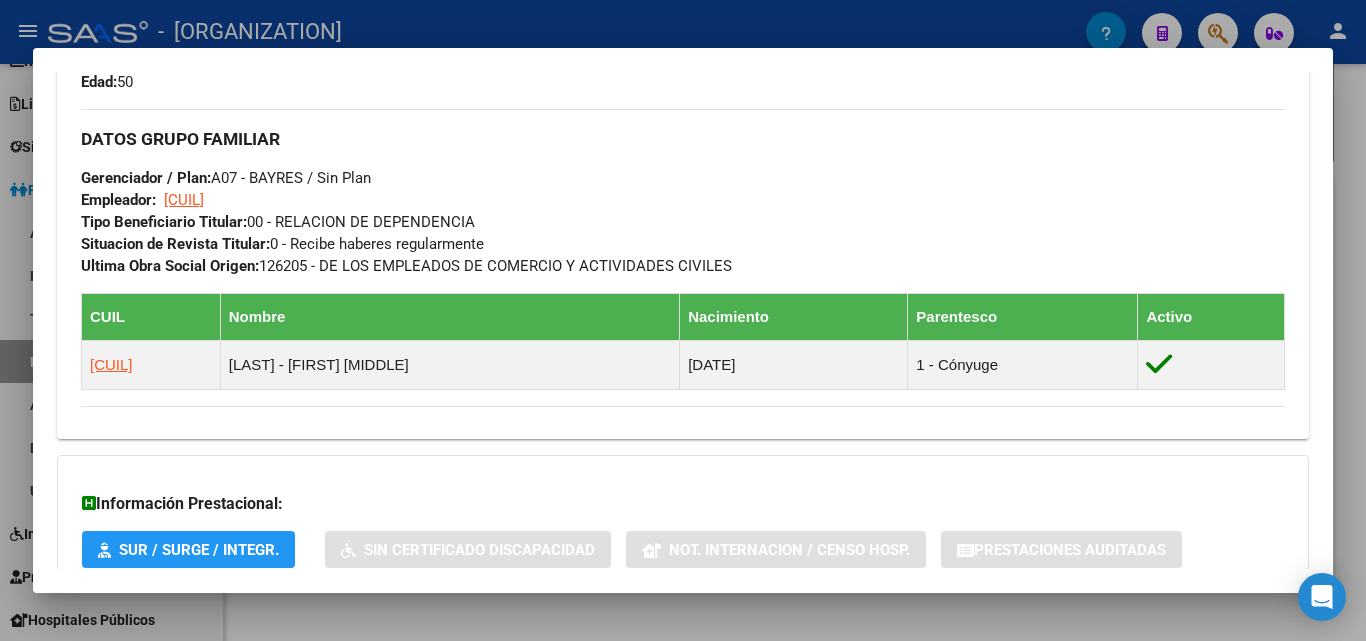 click at bounding box center [683, 320] 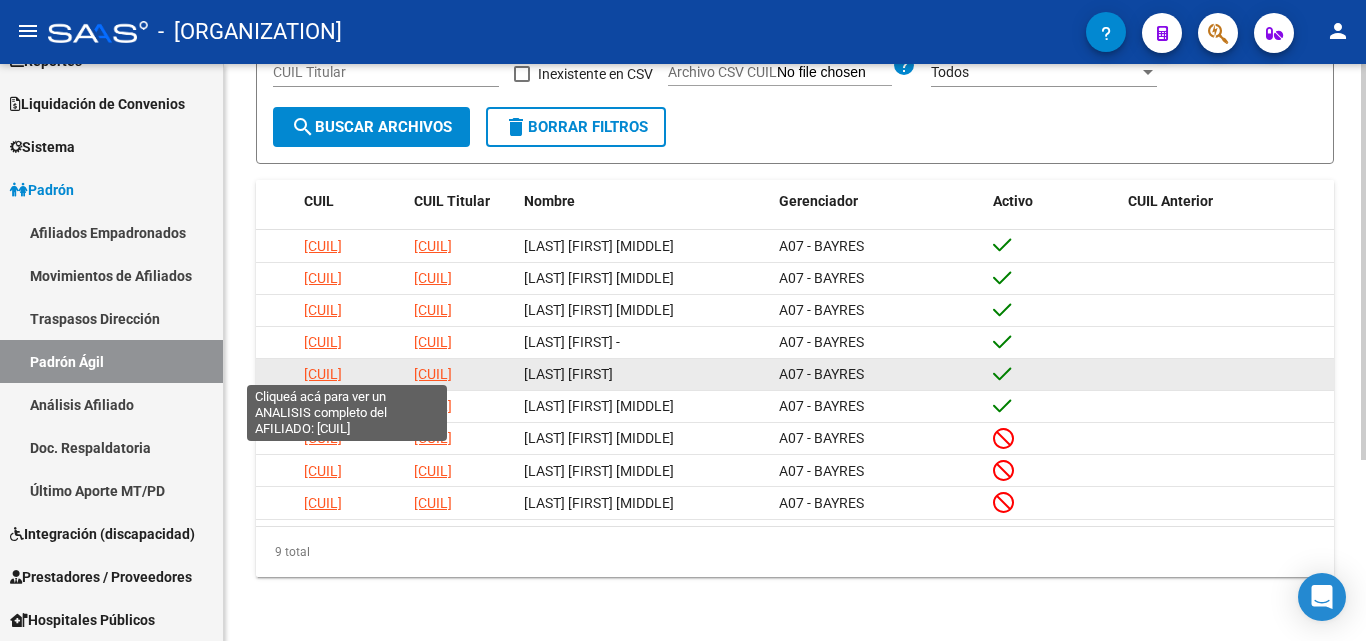 click on "[CUIL]" 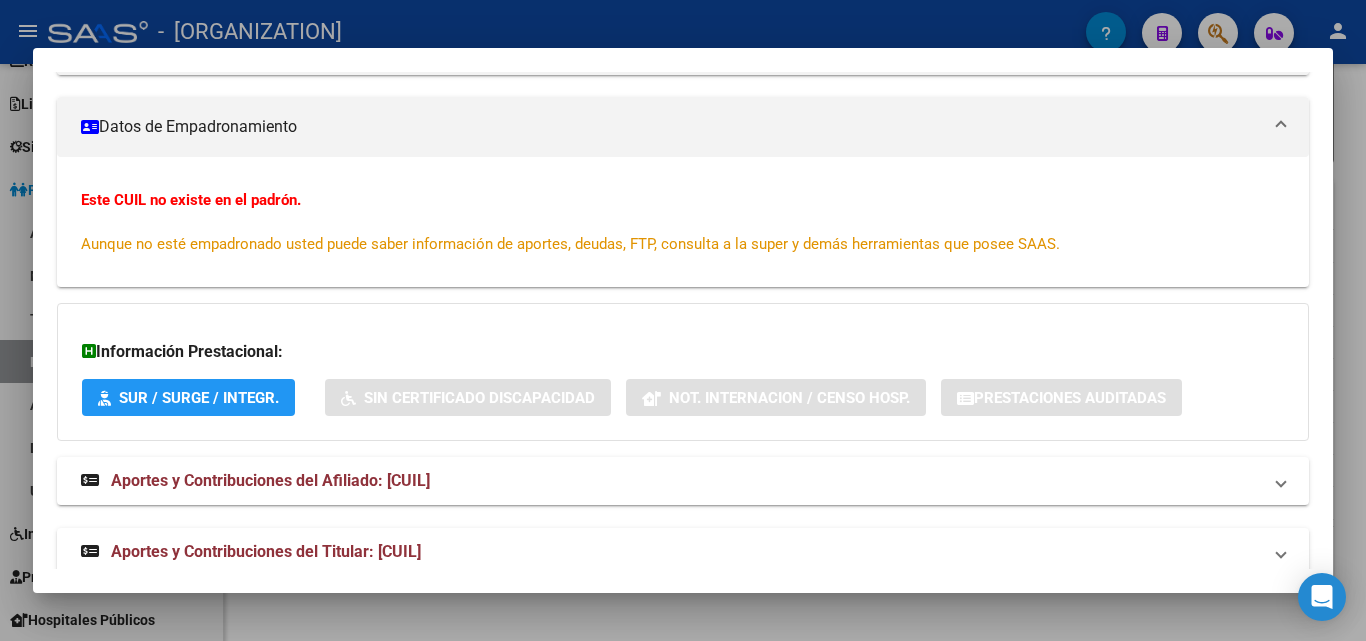 scroll, scrollTop: 352, scrollLeft: 0, axis: vertical 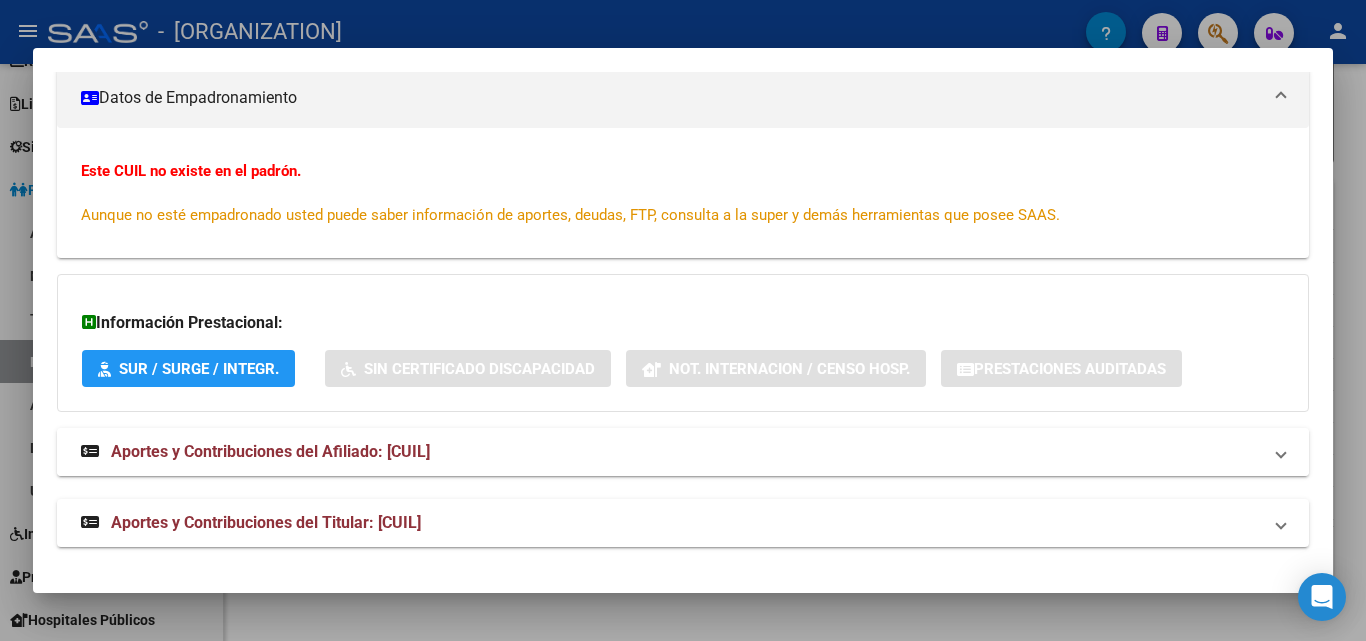click on "Aportes y Contribuciones del Afiliado: [CUIL]" at bounding box center (270, 451) 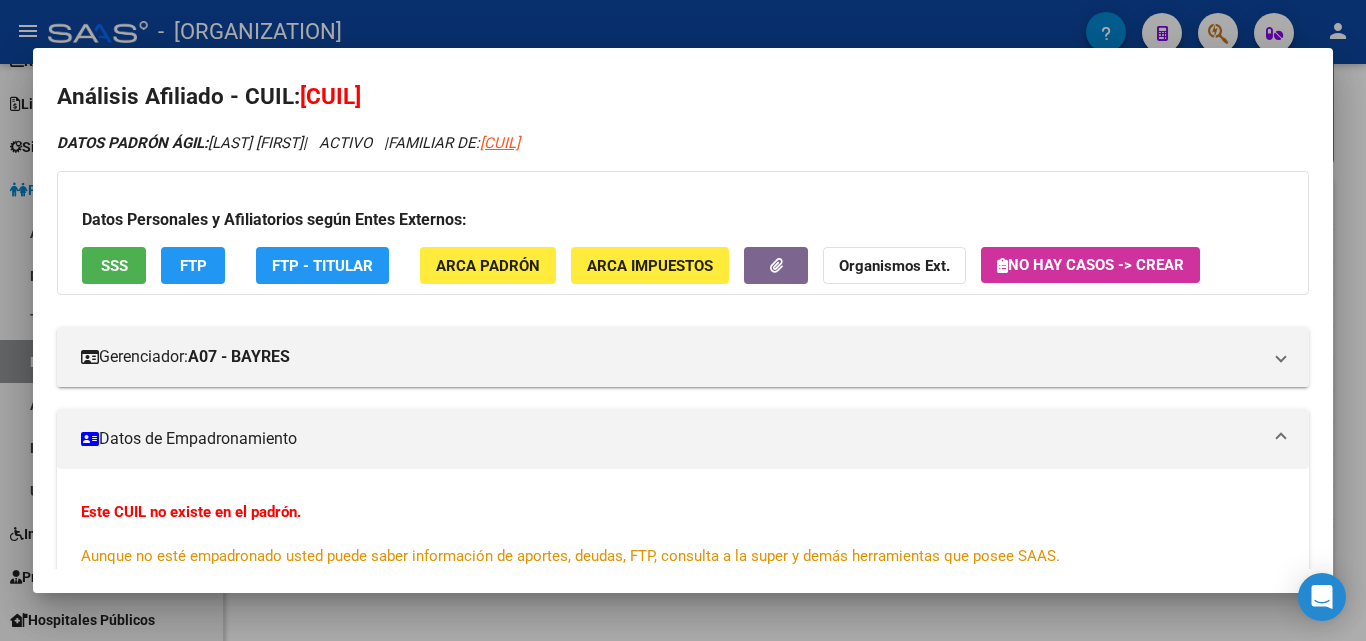 scroll, scrollTop: 0, scrollLeft: 0, axis: both 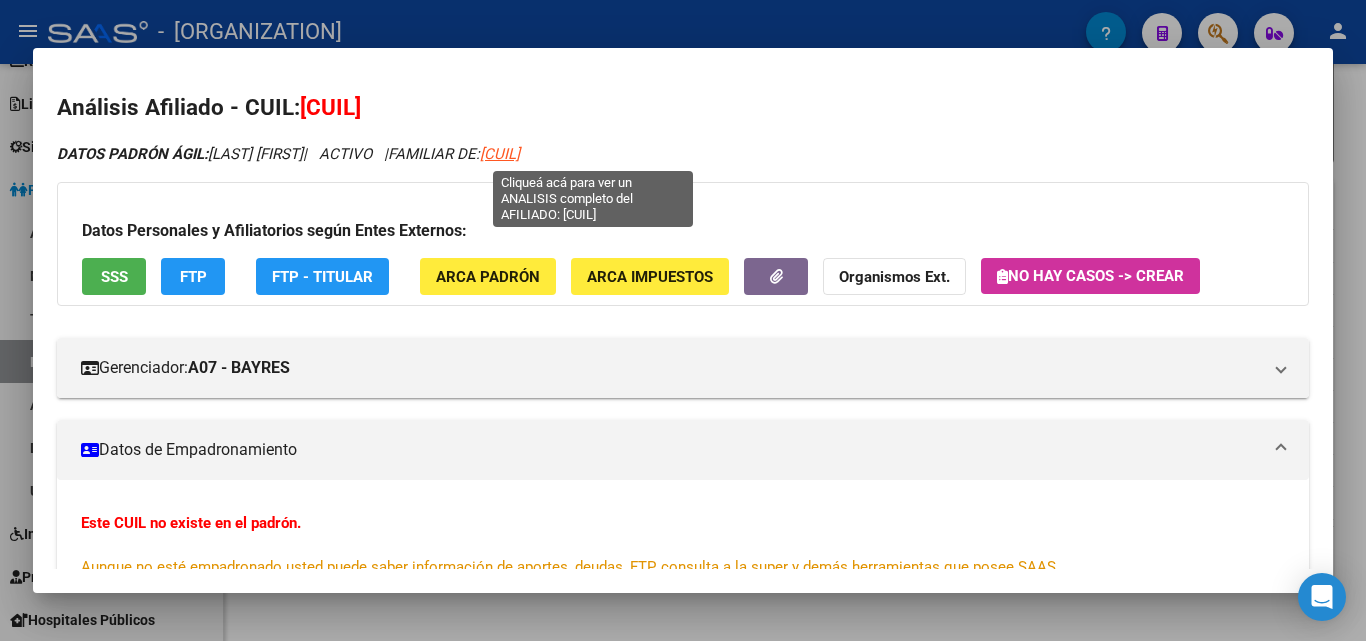 click on "[CUIL]" at bounding box center [500, 154] 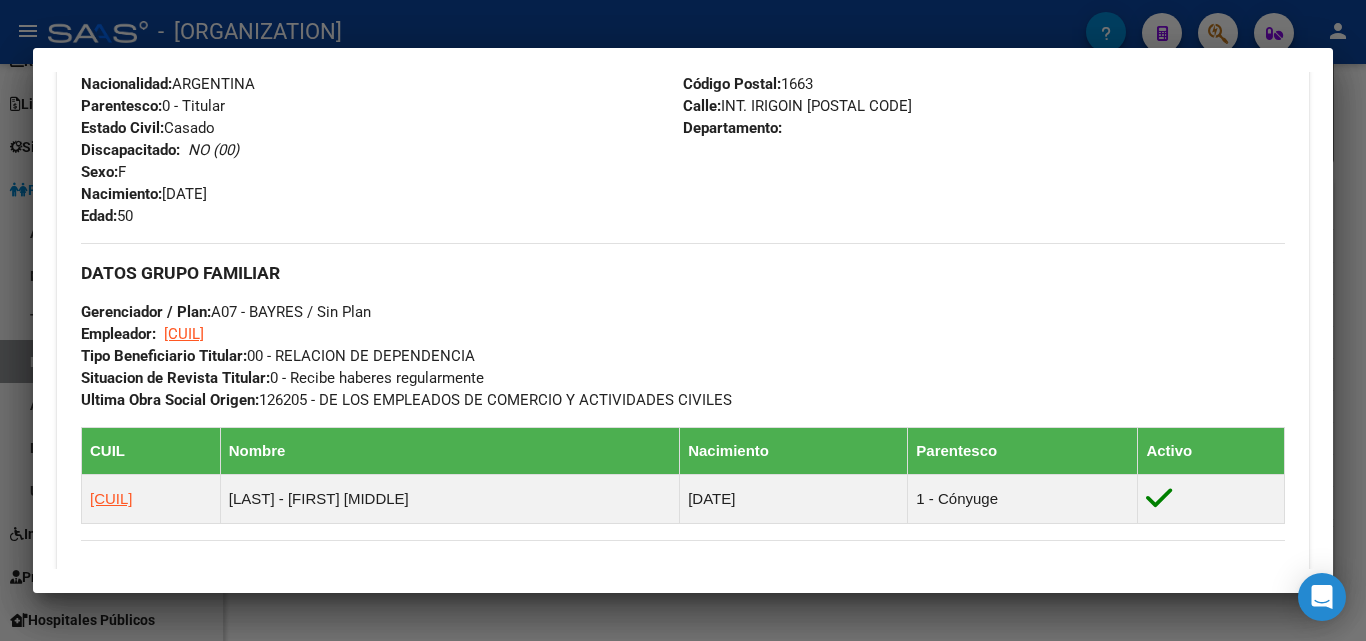 scroll, scrollTop: 98, scrollLeft: 0, axis: vertical 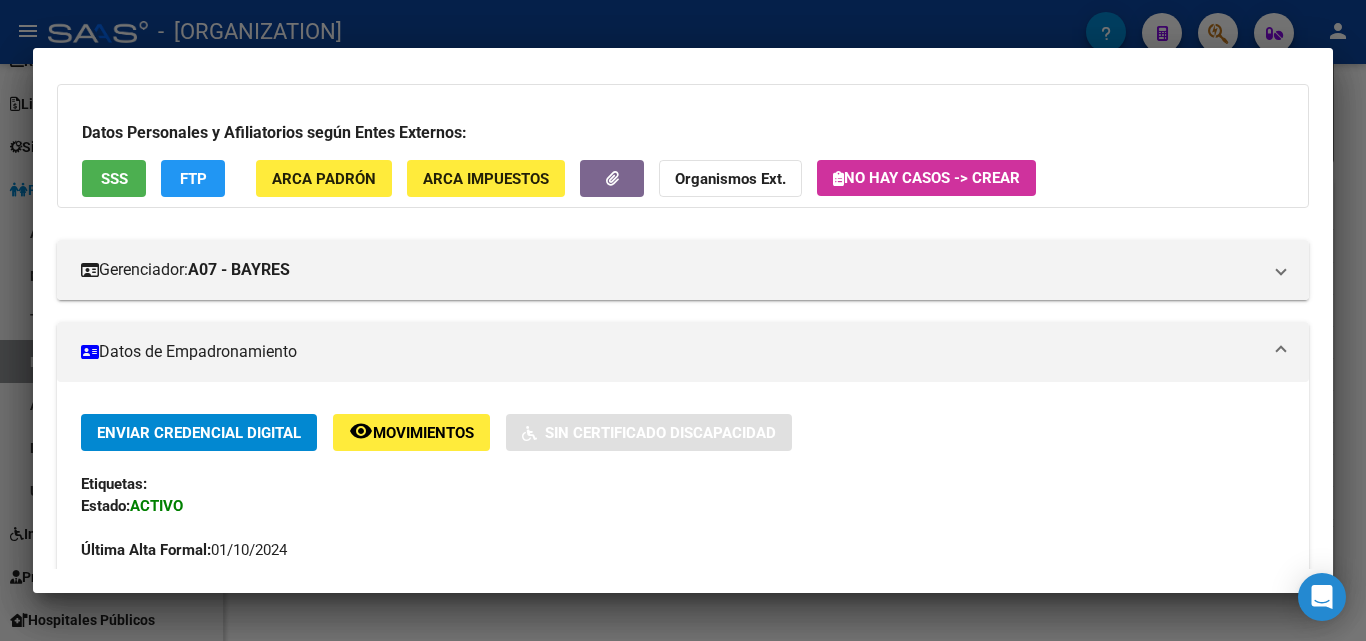 click at bounding box center (683, 320) 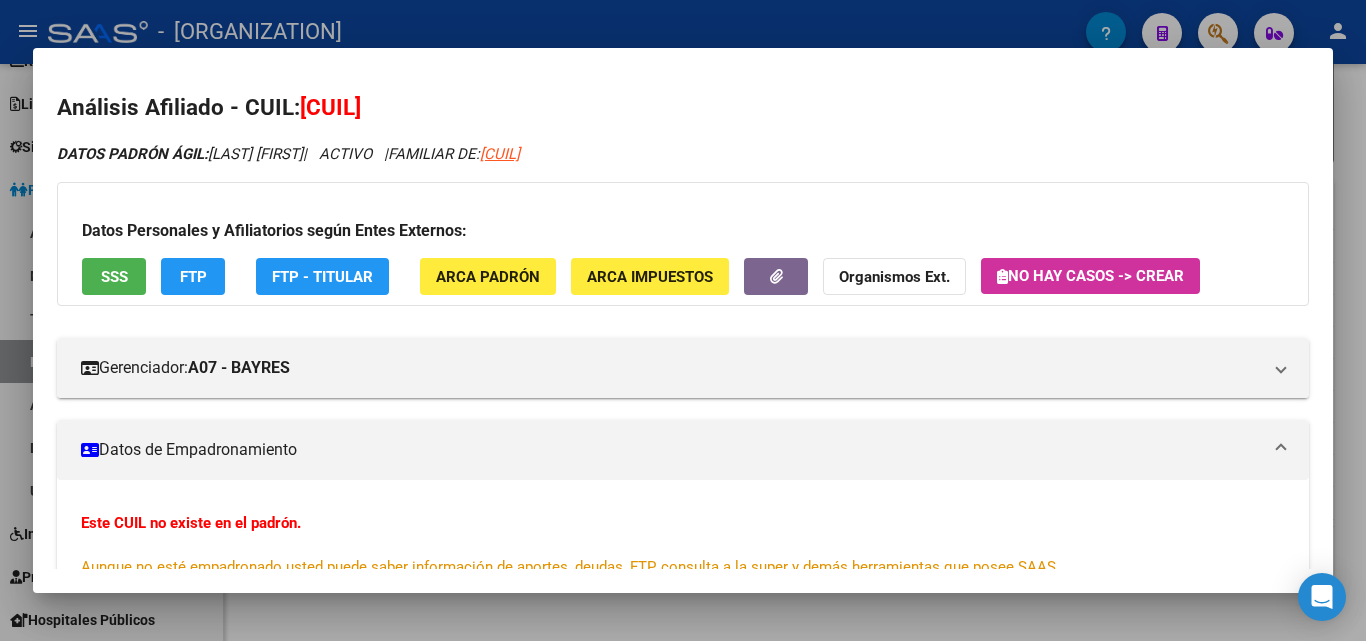 click on "Análisis Afiliado - CUIL:  [CUIL]" at bounding box center [683, 108] 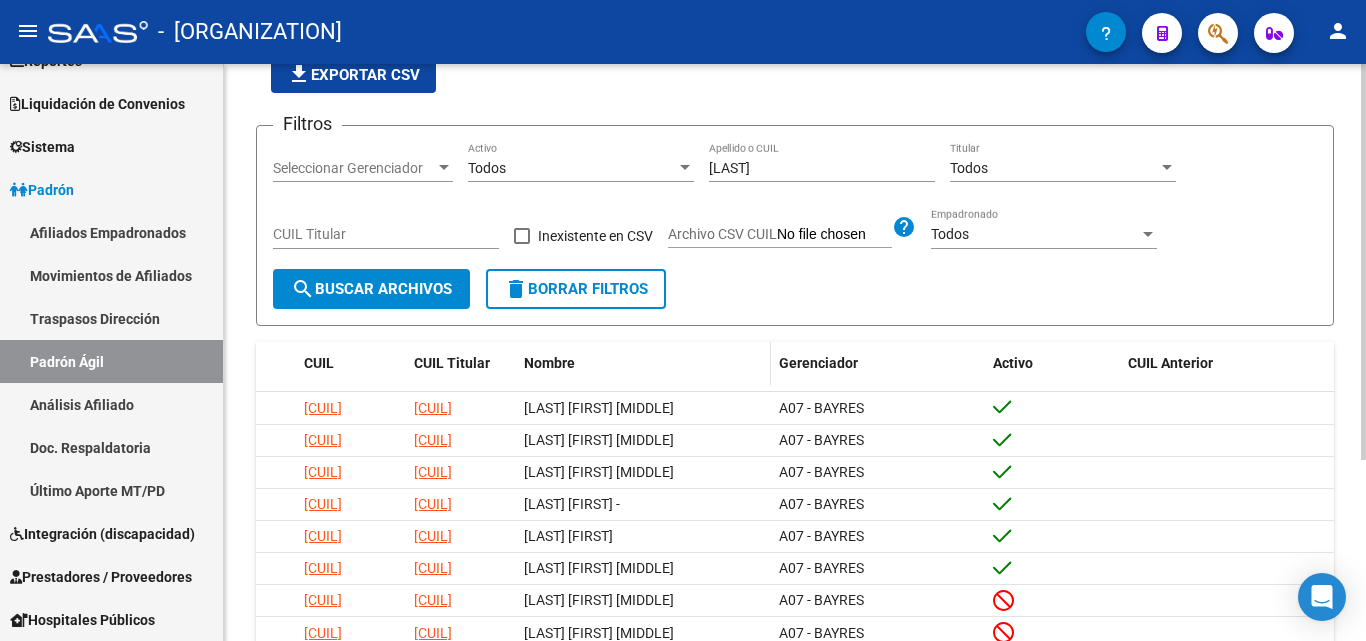 scroll, scrollTop: 0, scrollLeft: 0, axis: both 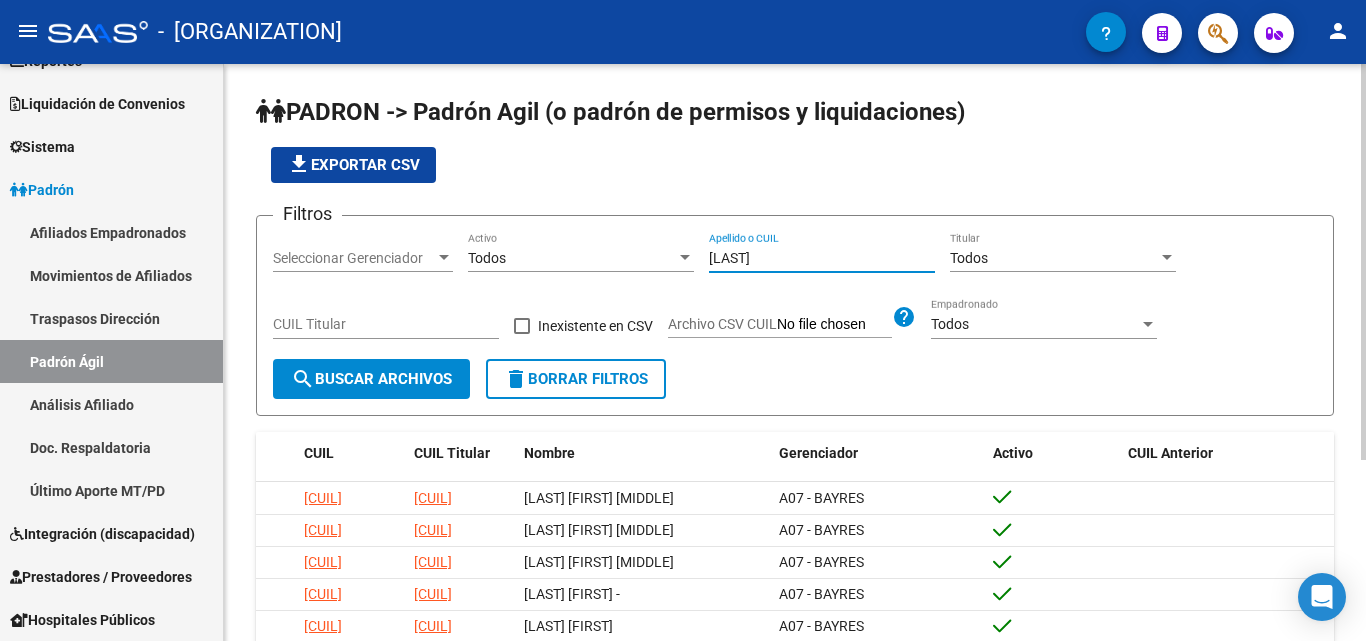 drag, startPoint x: 792, startPoint y: 262, endPoint x: 542, endPoint y: 300, distance: 252.8715 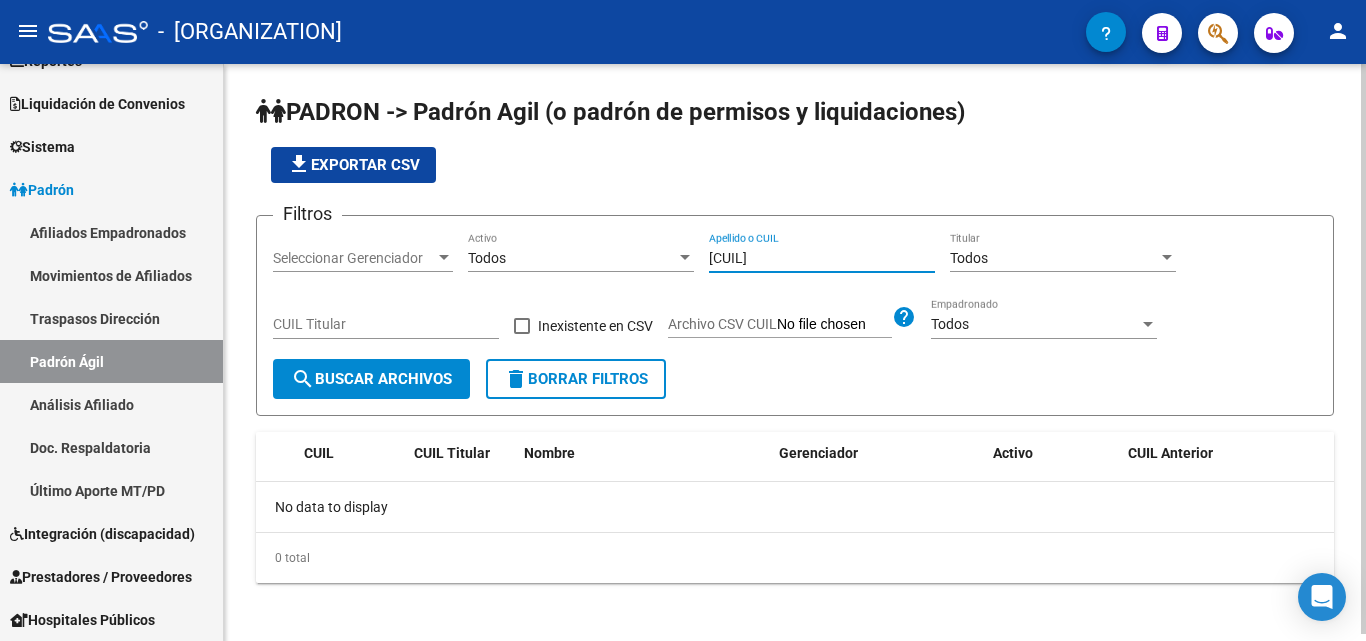 click on "[CUIL] Apellido o CUIL" 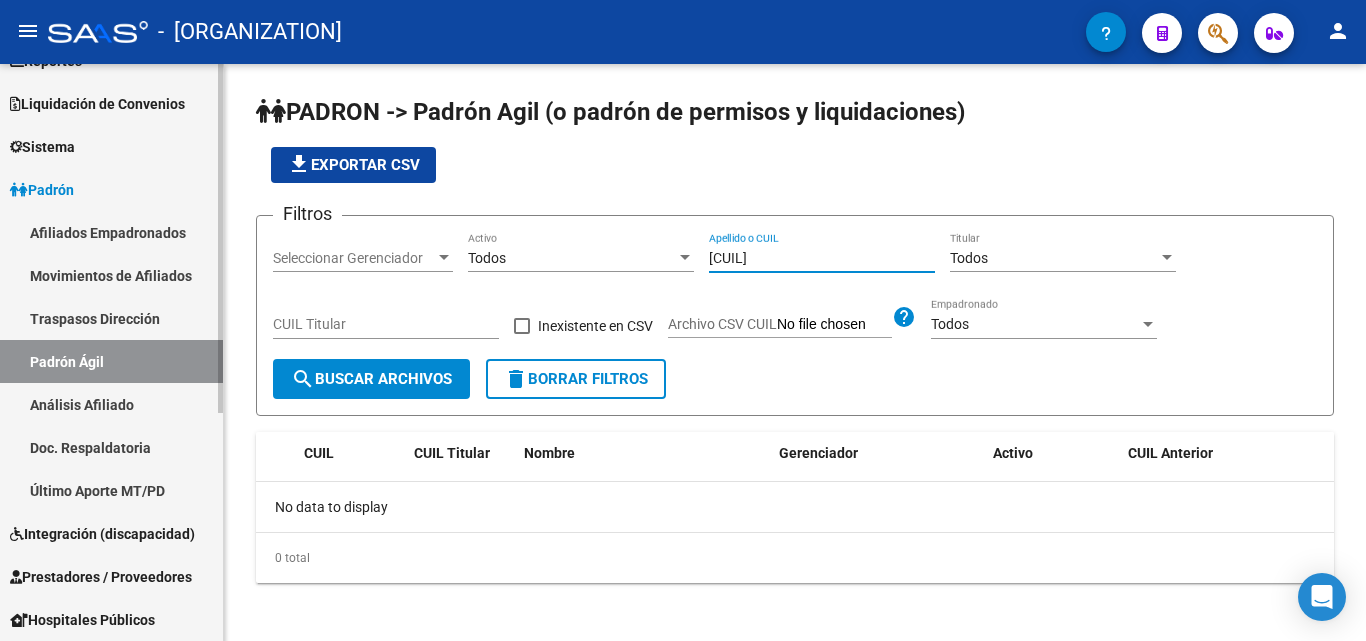 click on "Padrón Ágil" at bounding box center [111, 361] 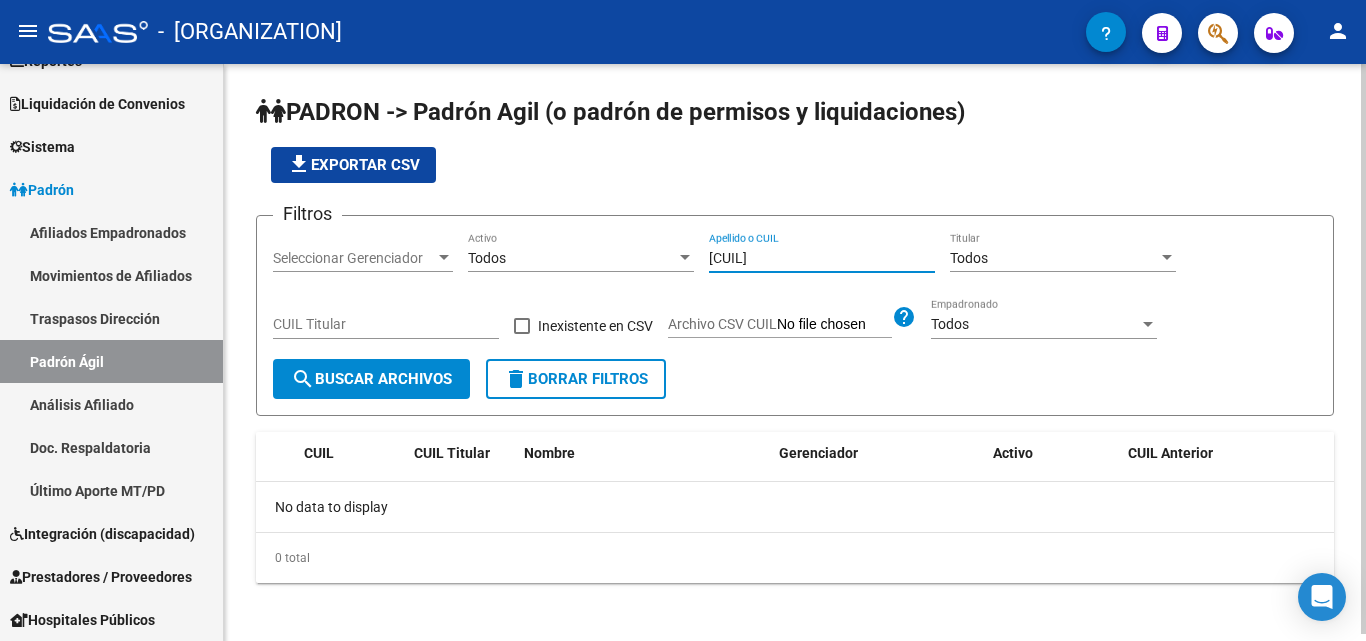 paste on "[CUIL]" 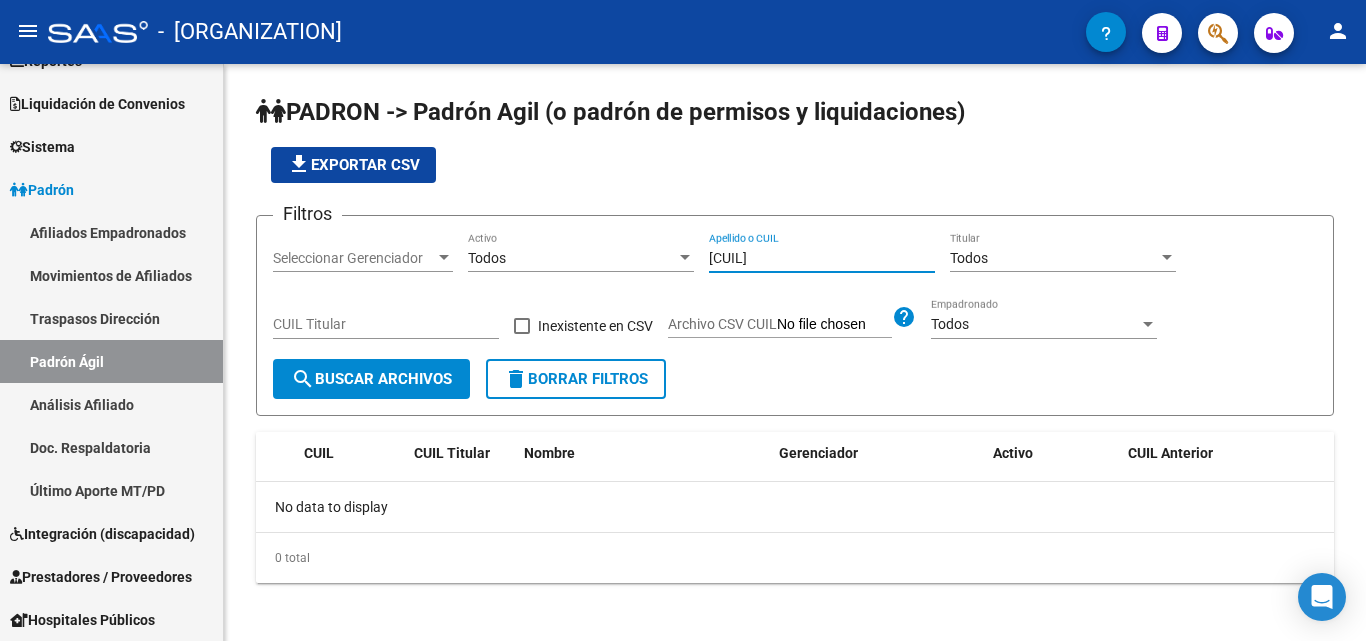 type on "[CUIL]" 